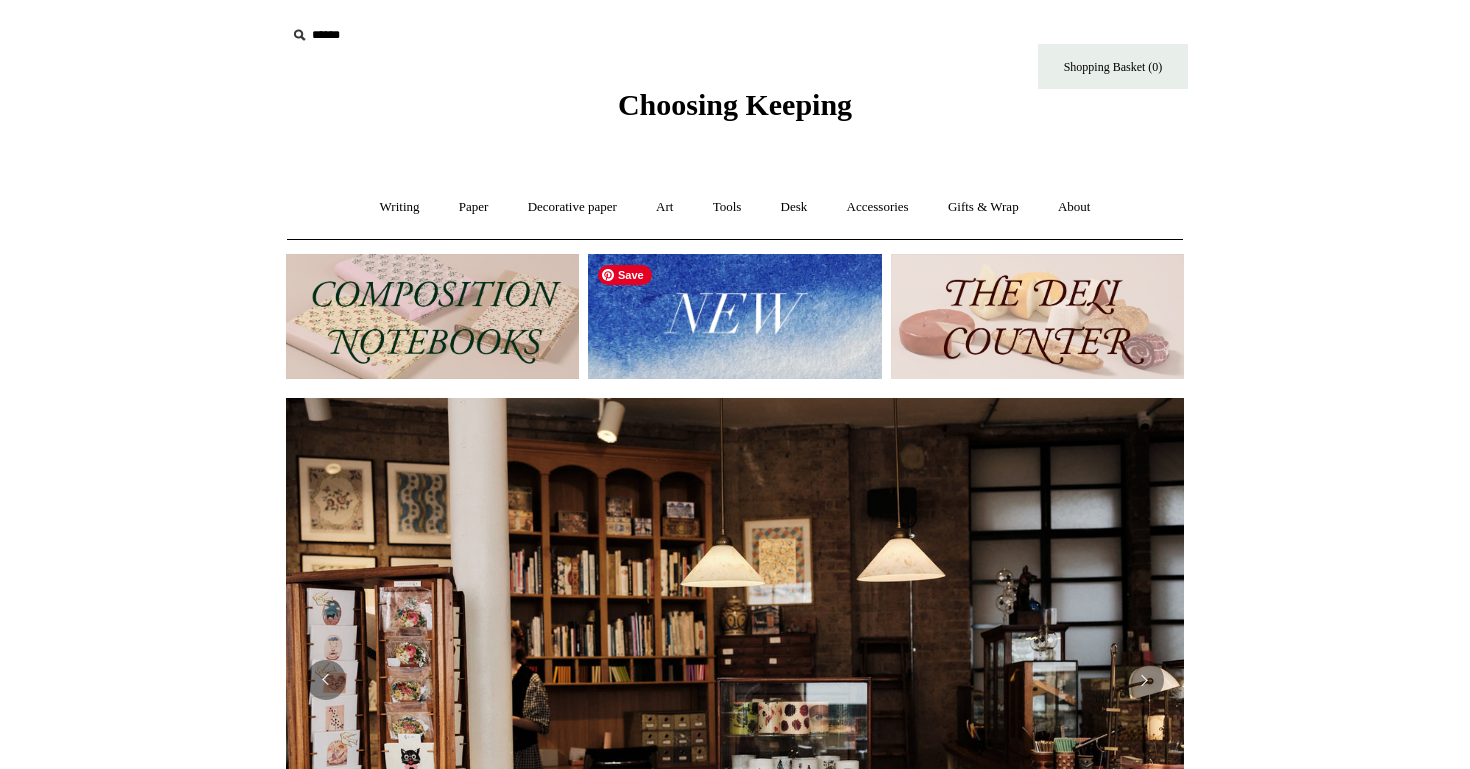 scroll, scrollTop: 129, scrollLeft: 0, axis: vertical 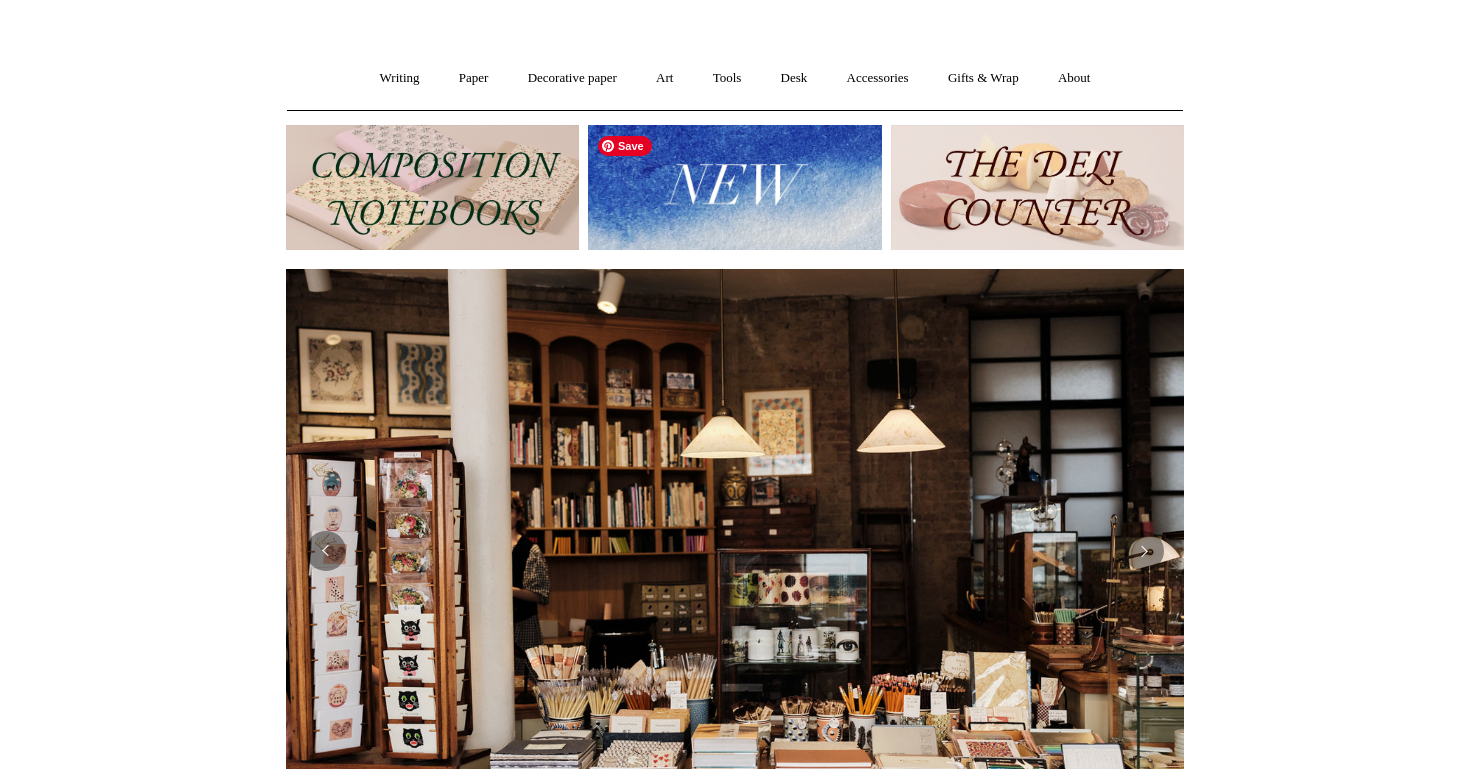 click at bounding box center (734, 187) 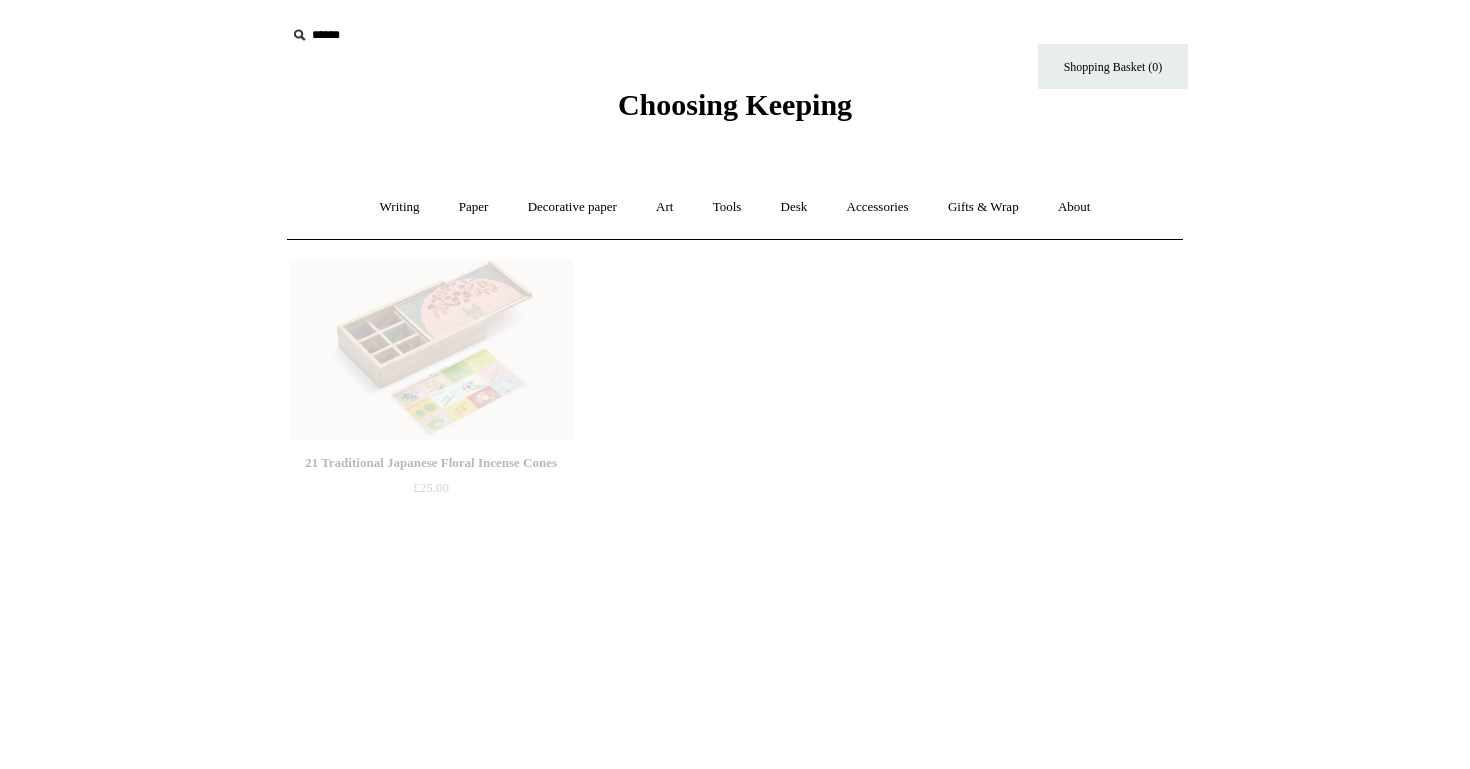 scroll, scrollTop: 0, scrollLeft: 0, axis: both 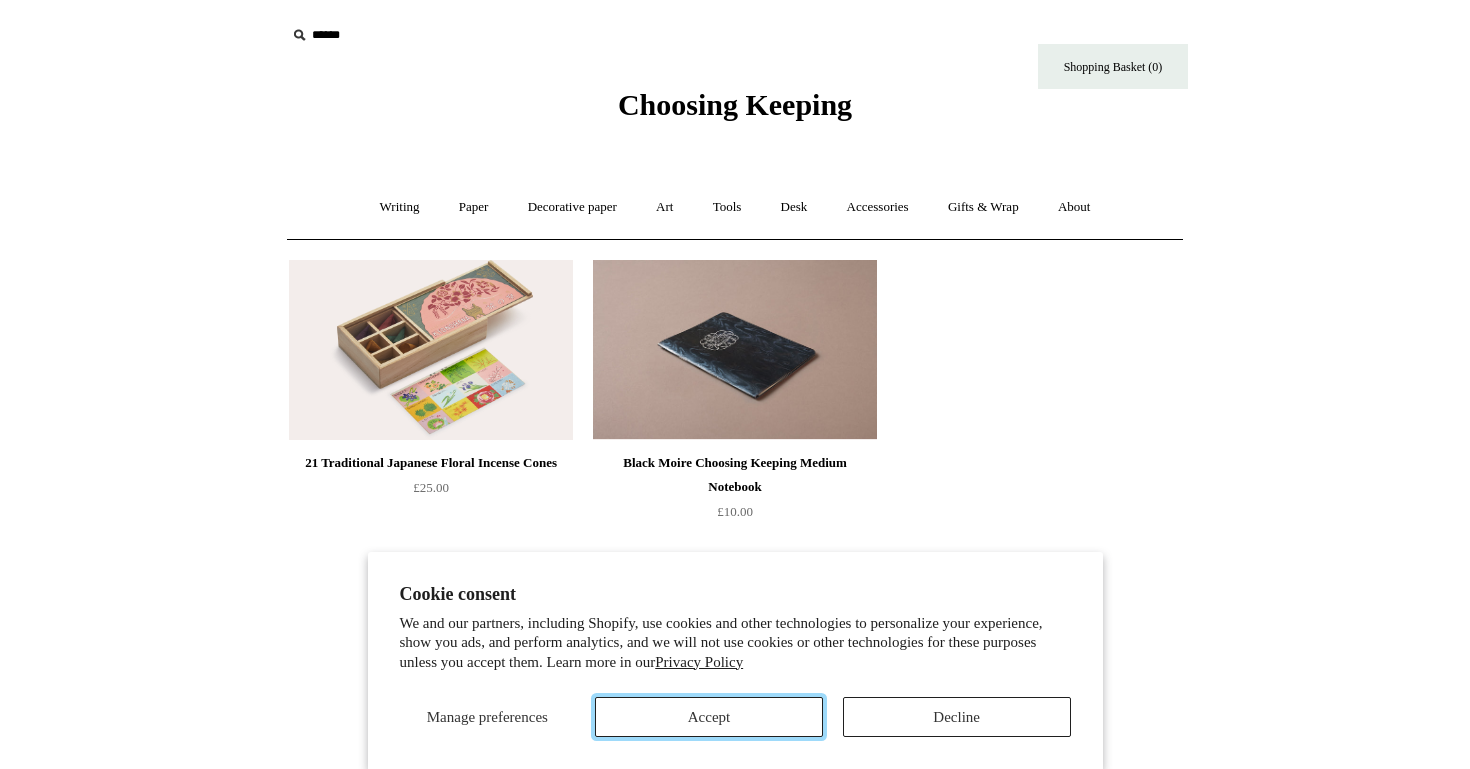 click on "Accept" at bounding box center (709, 717) 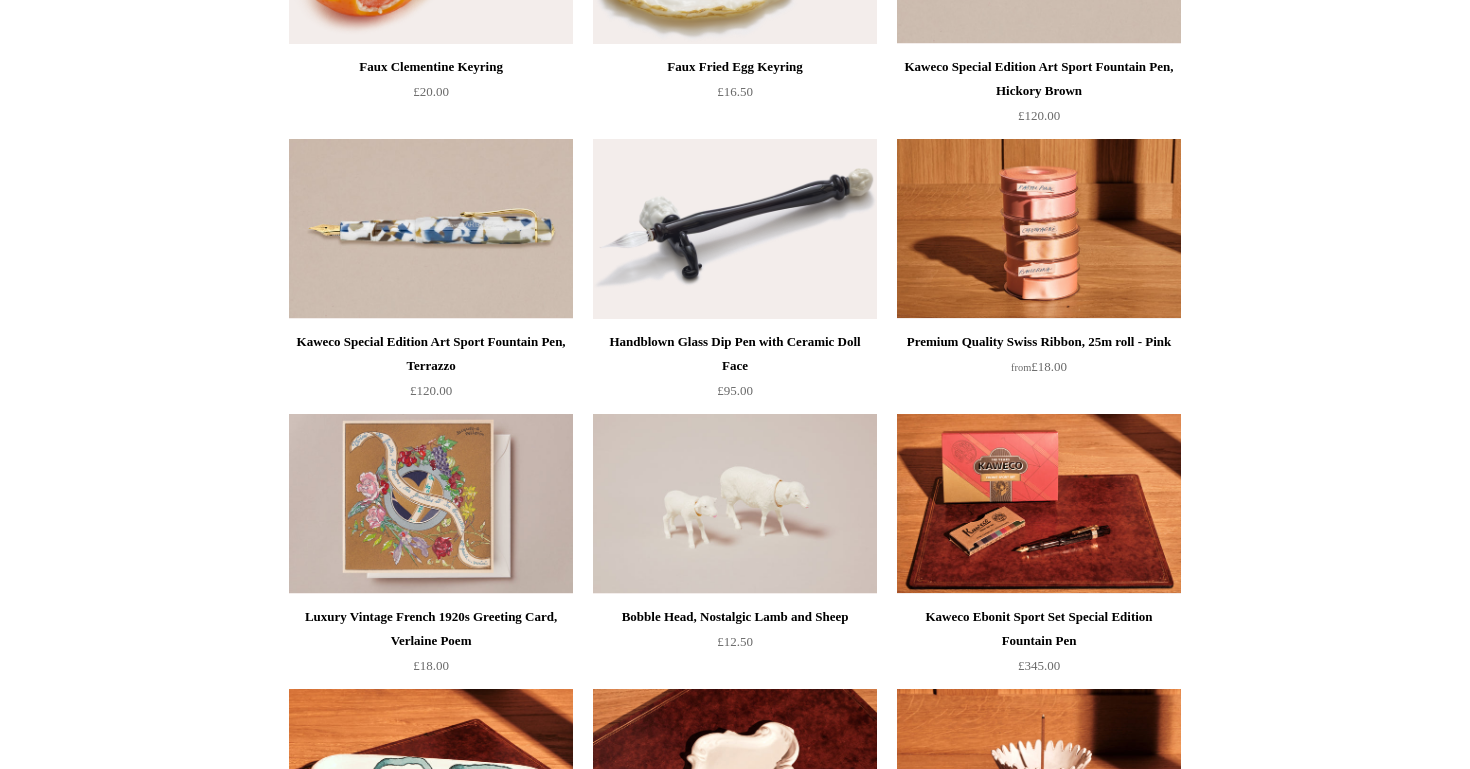 scroll, scrollTop: 0, scrollLeft: 0, axis: both 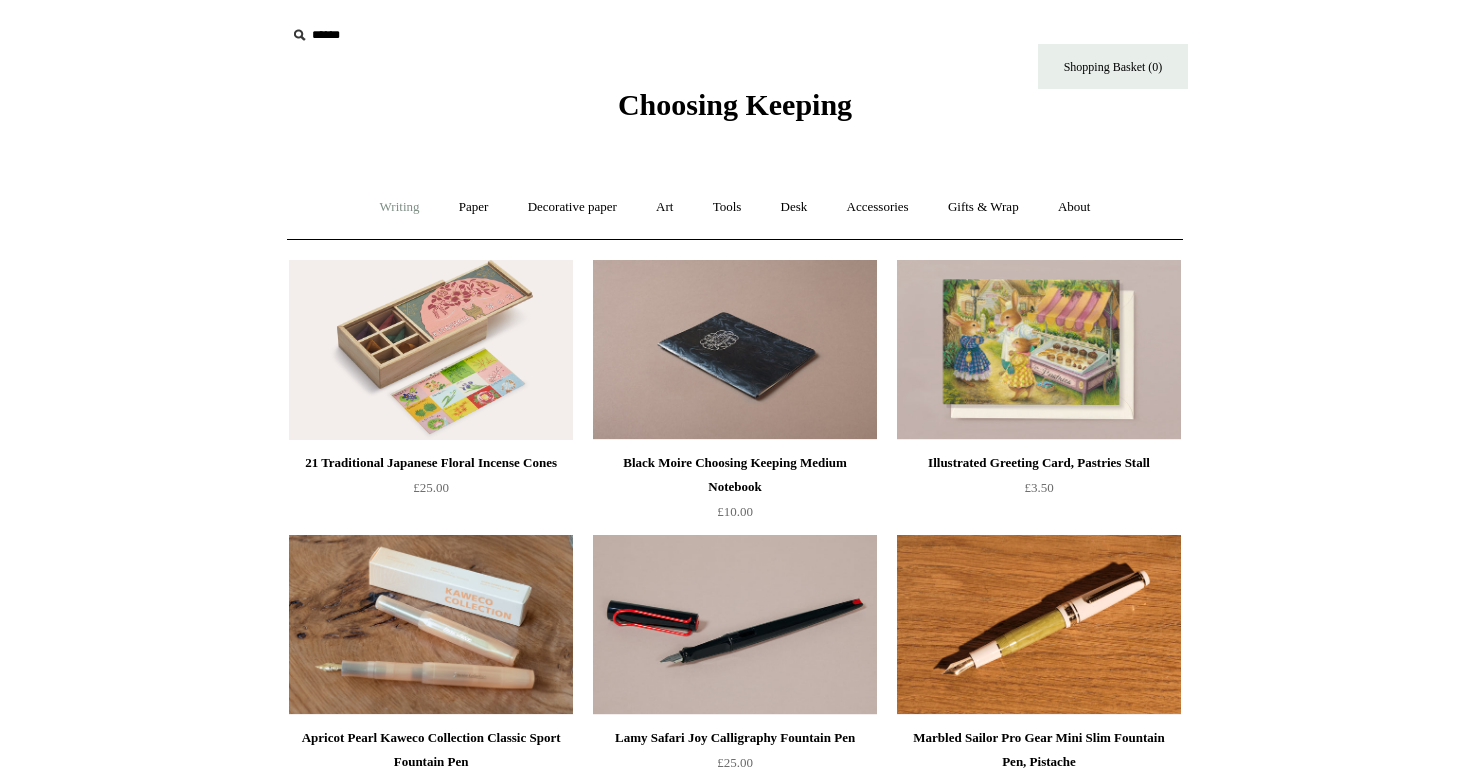 click on "Writing +" at bounding box center (400, 207) 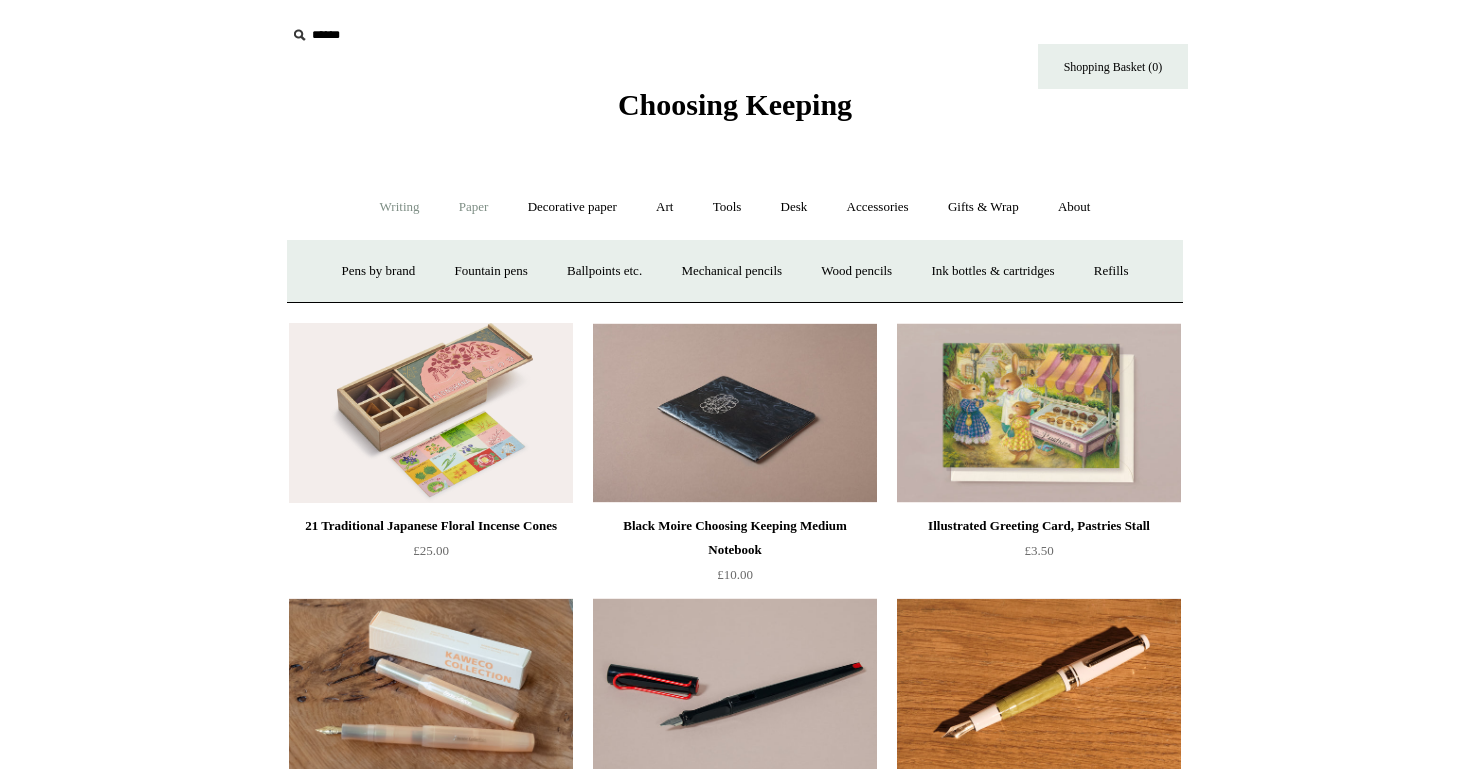 click on "Paper +" at bounding box center [474, 207] 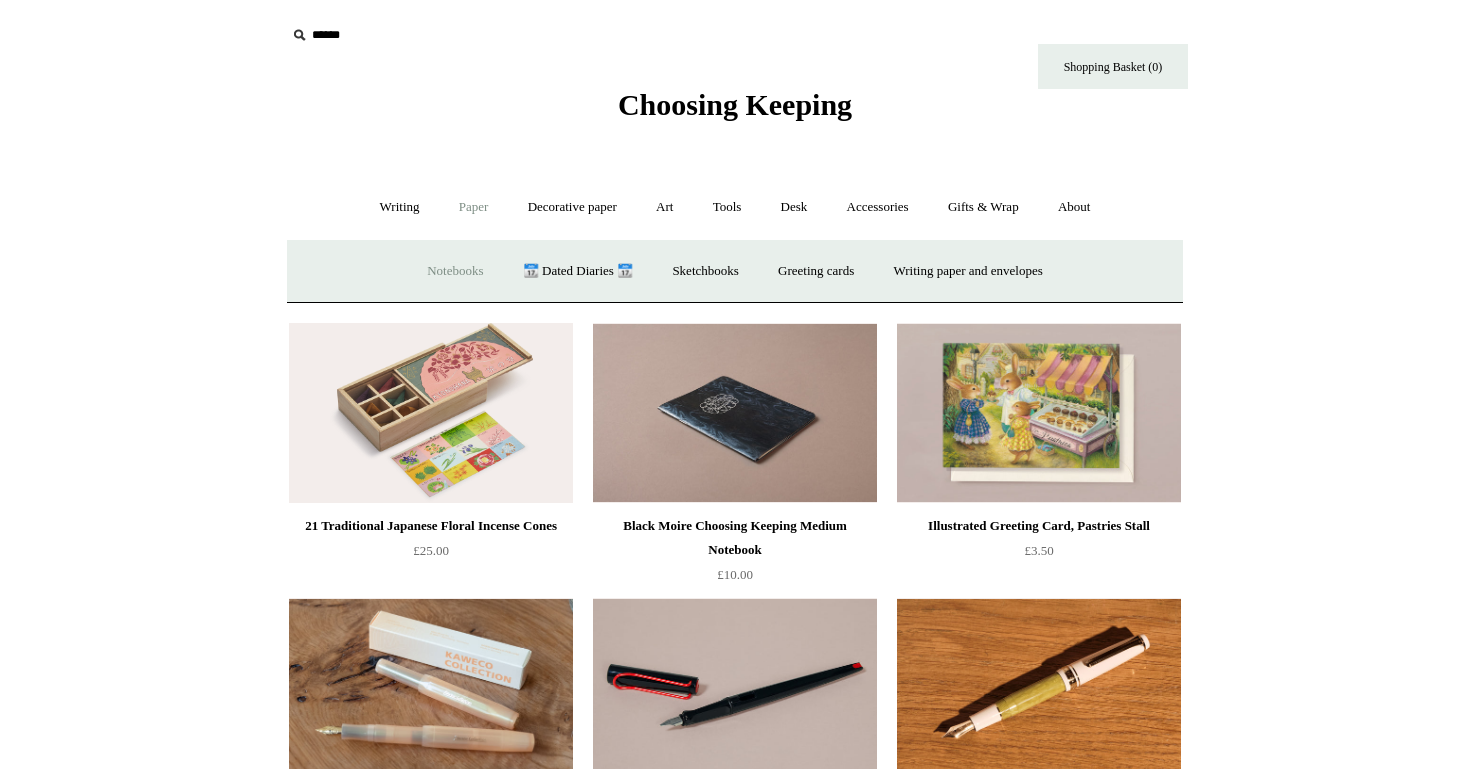 click on "Notebooks +" at bounding box center [455, 271] 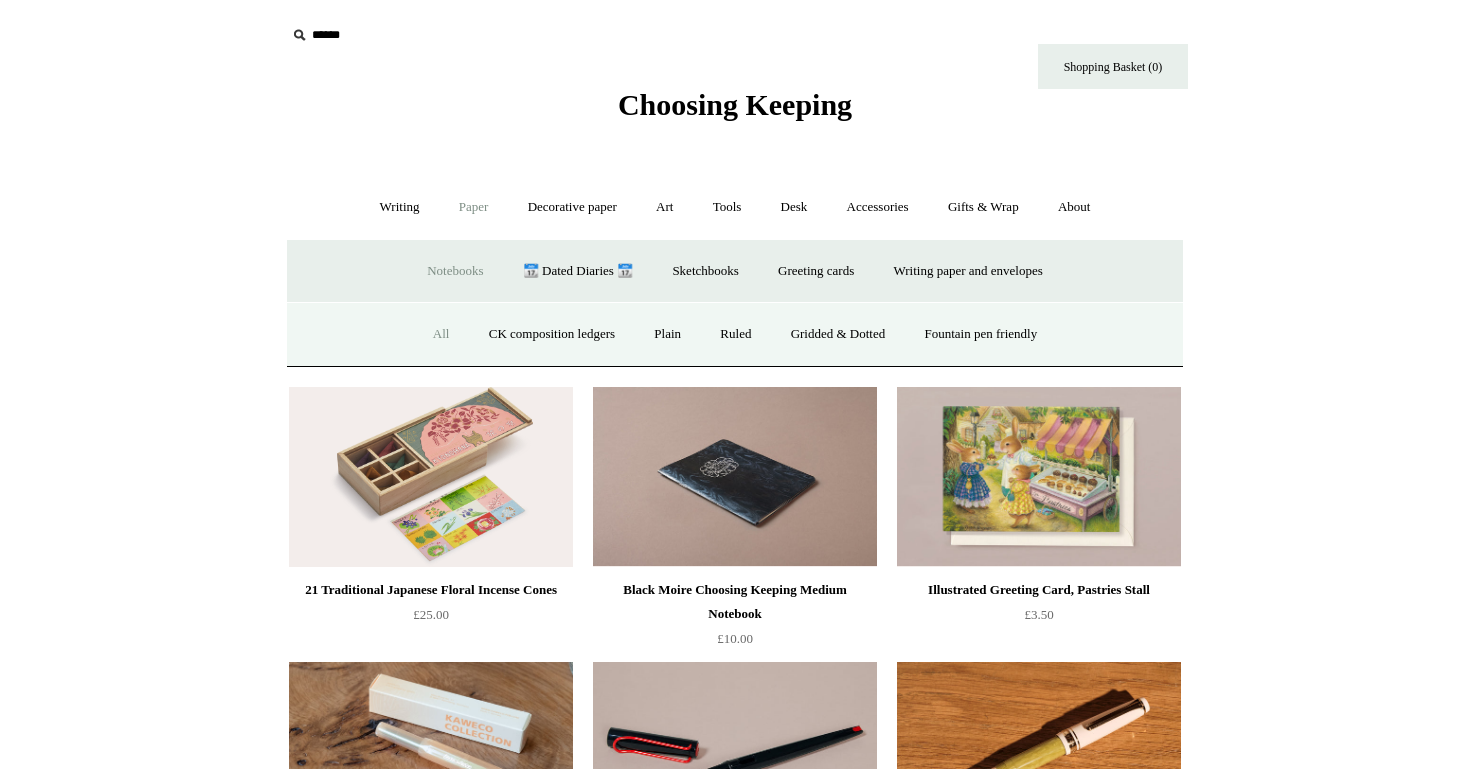 click on "All" at bounding box center (441, 334) 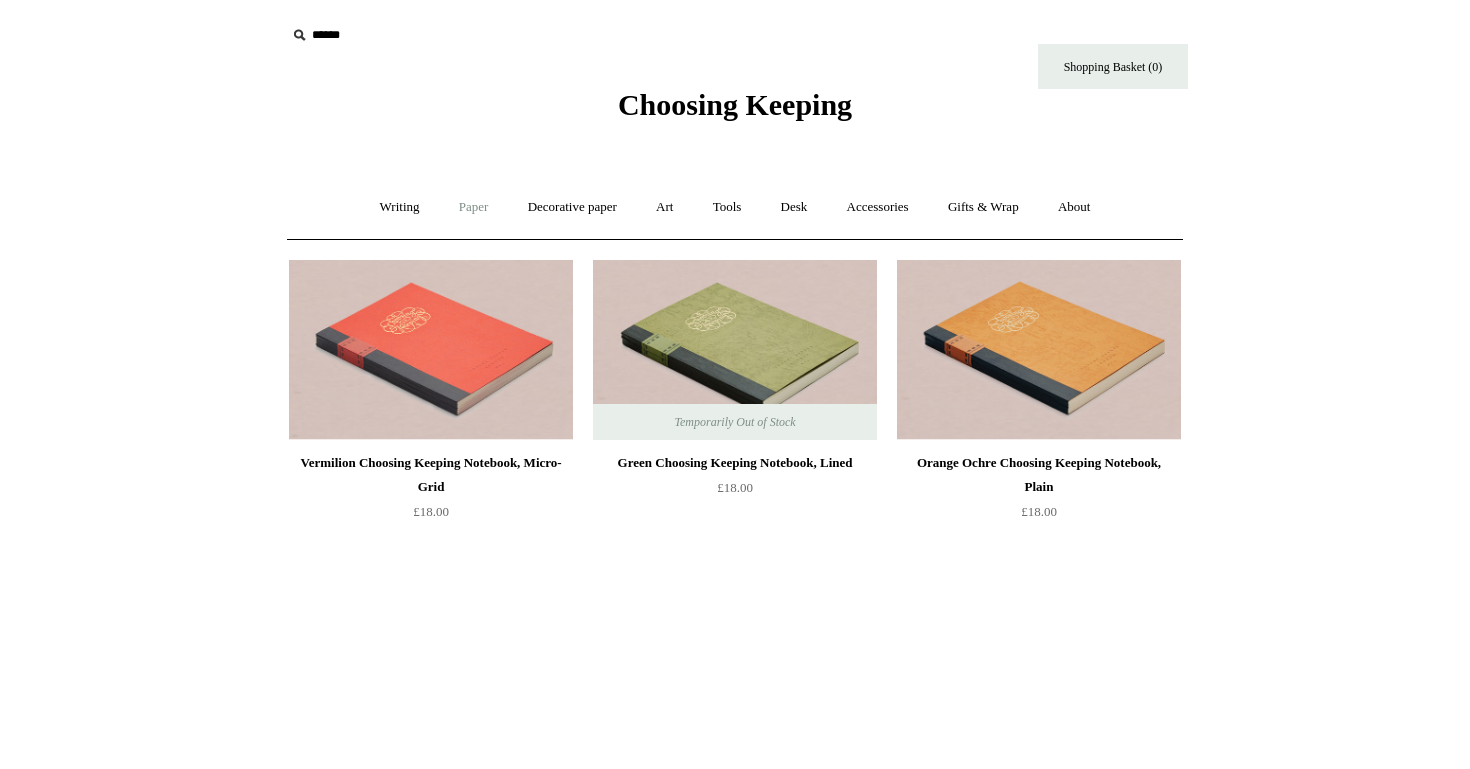 scroll, scrollTop: 0, scrollLeft: 0, axis: both 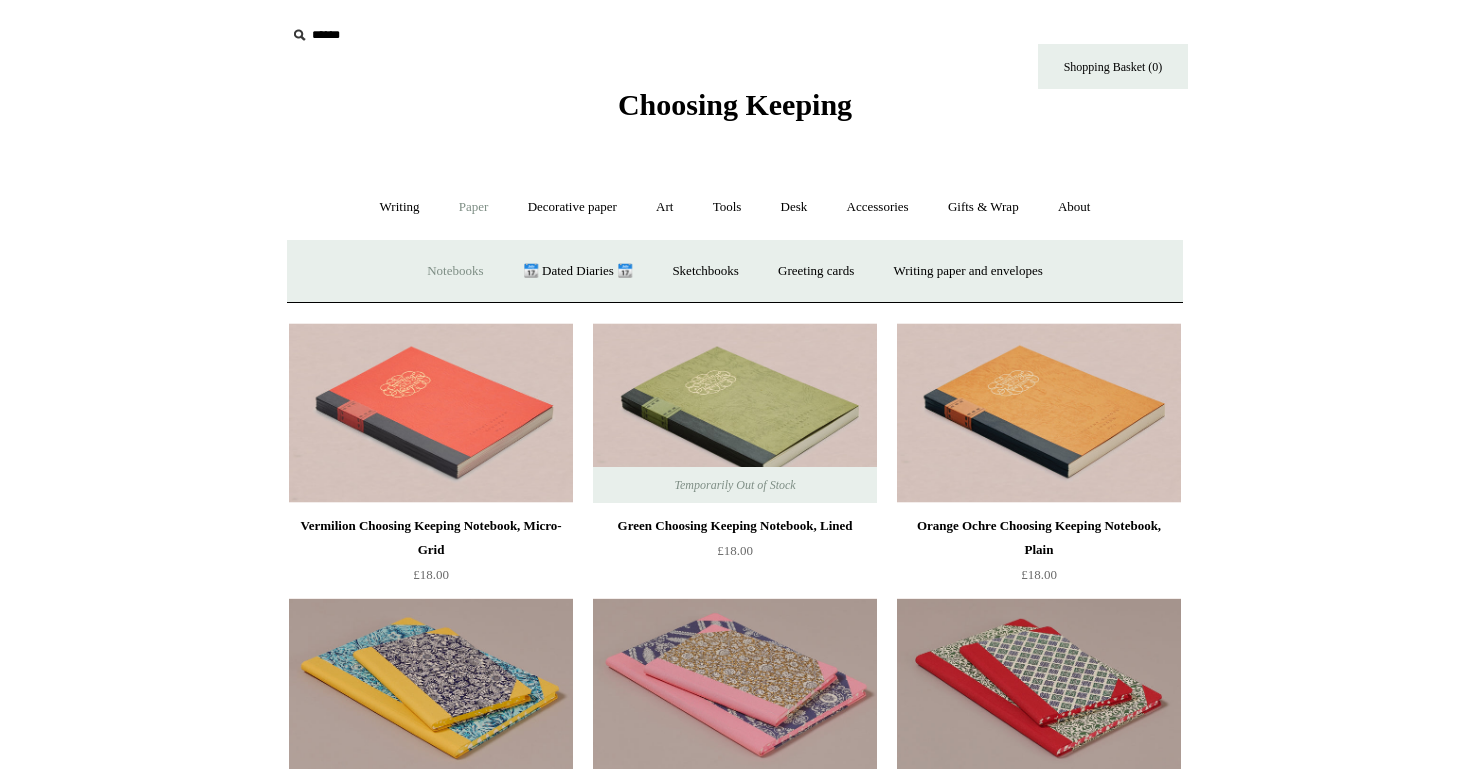 click on "Notebooks +" at bounding box center [455, 271] 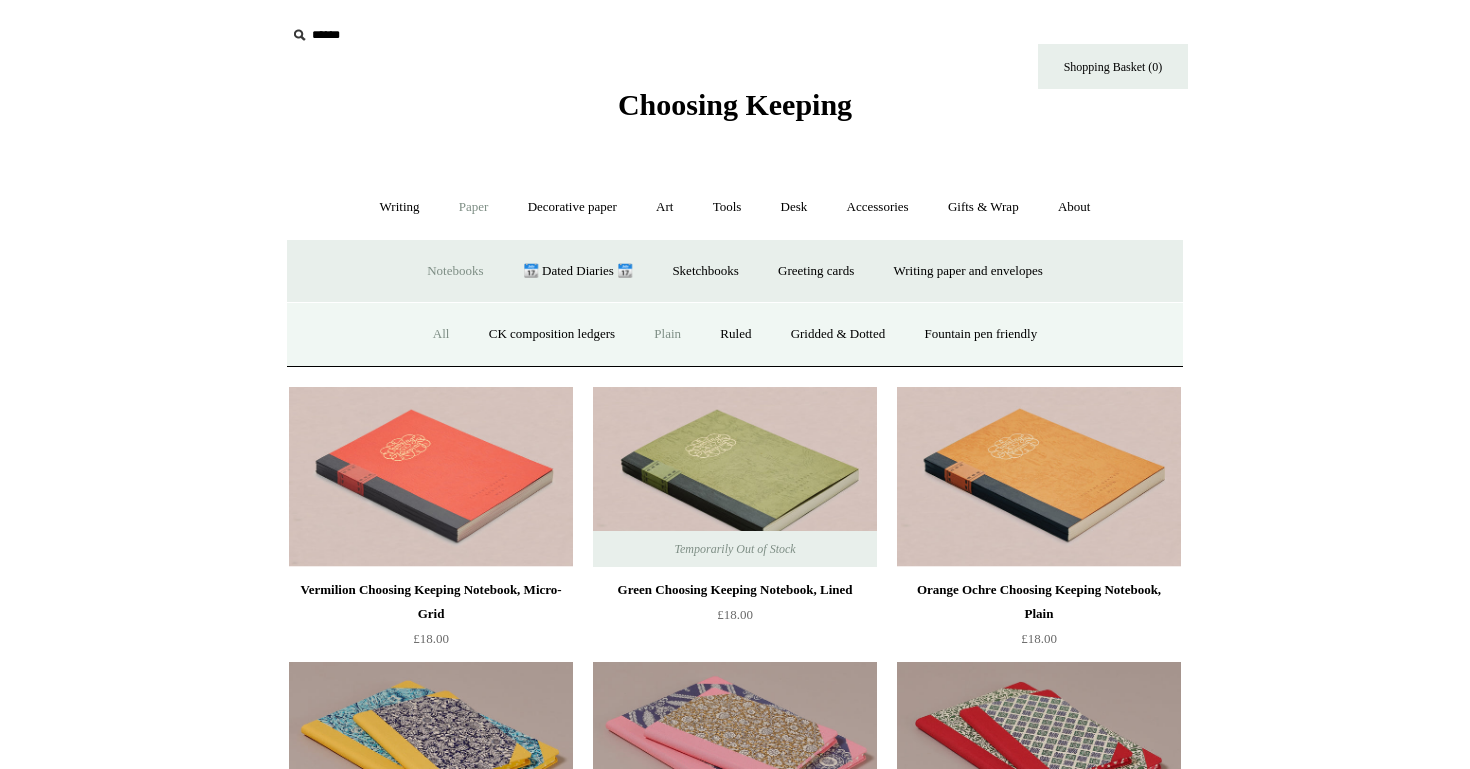 click on "Plain" at bounding box center [667, 334] 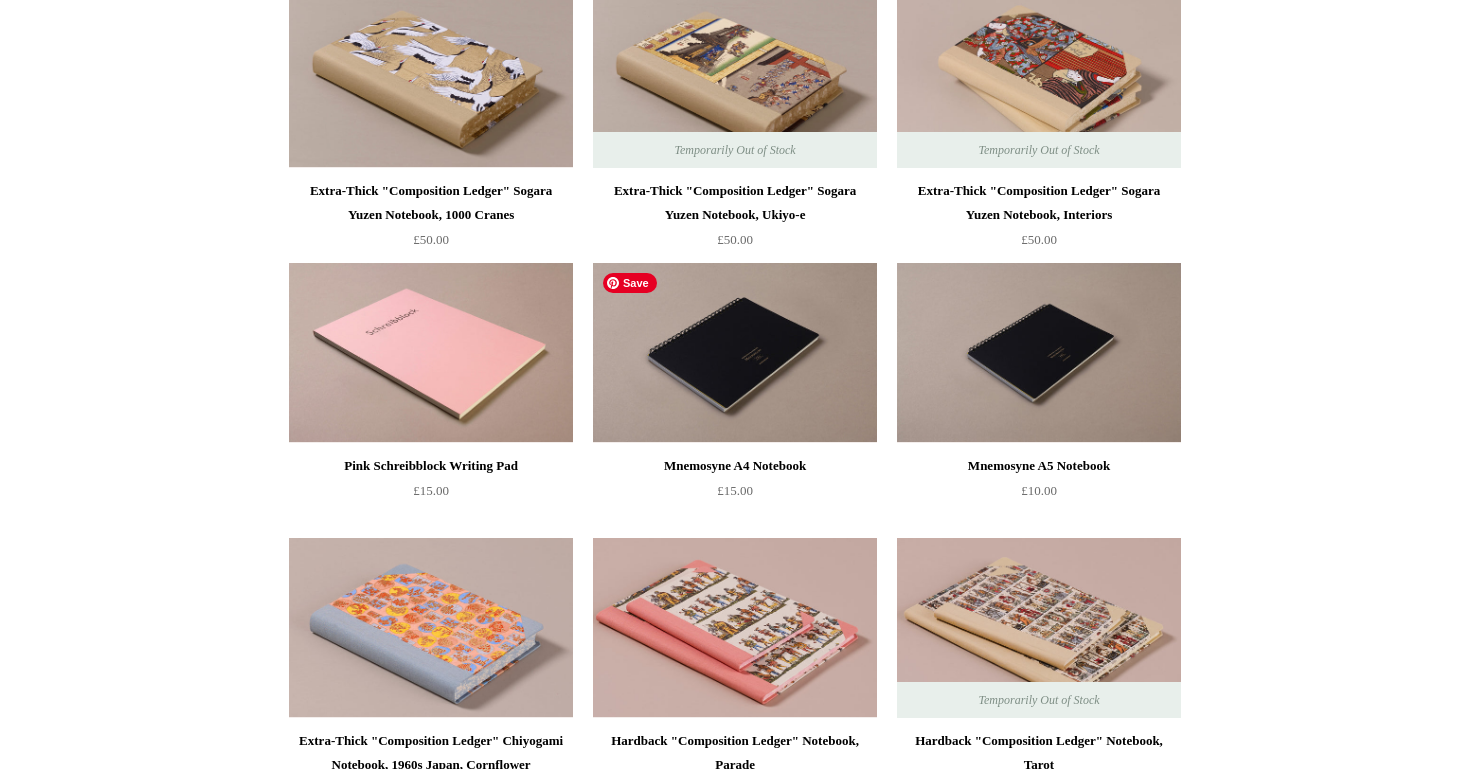 scroll, scrollTop: 3636, scrollLeft: 0, axis: vertical 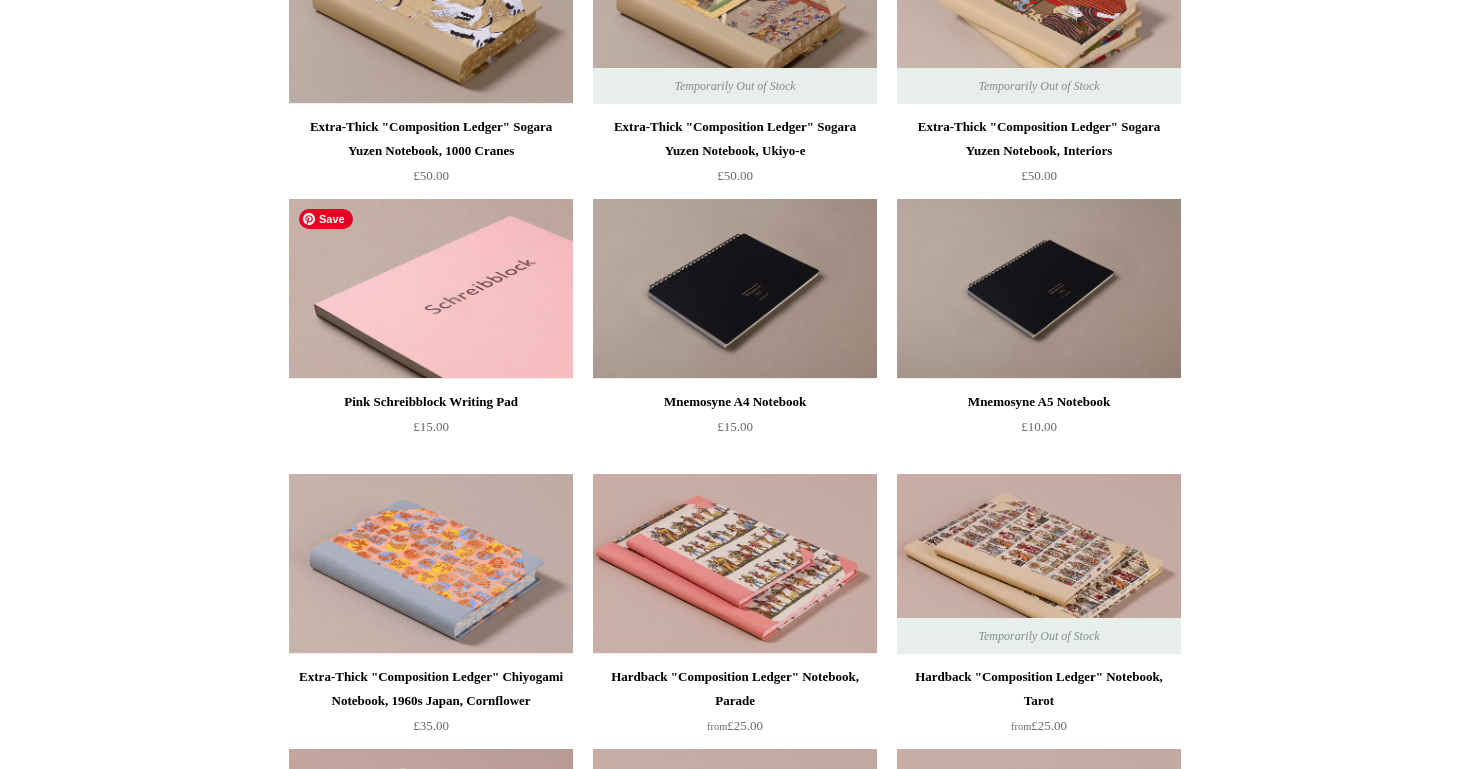 click at bounding box center [431, 289] 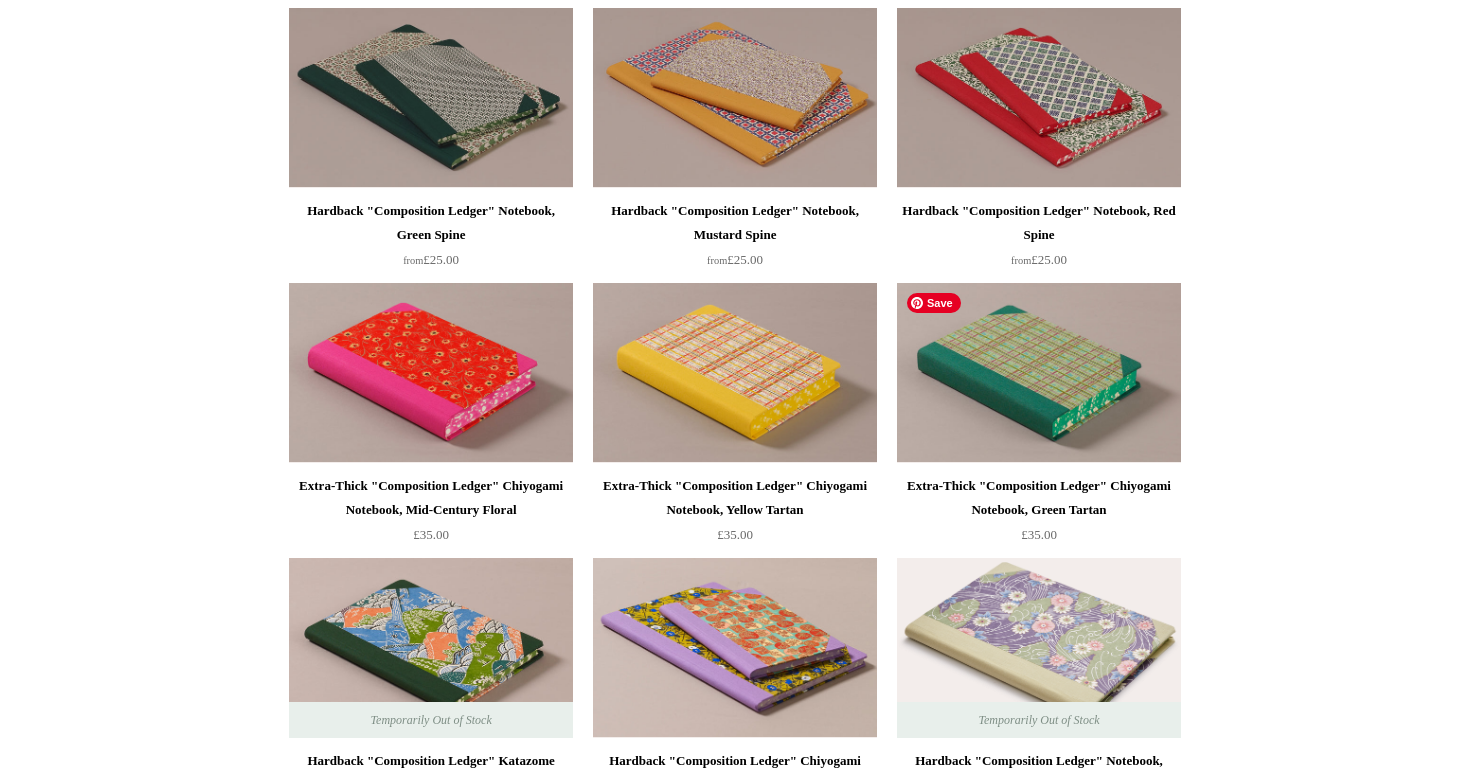 scroll, scrollTop: 2601, scrollLeft: 0, axis: vertical 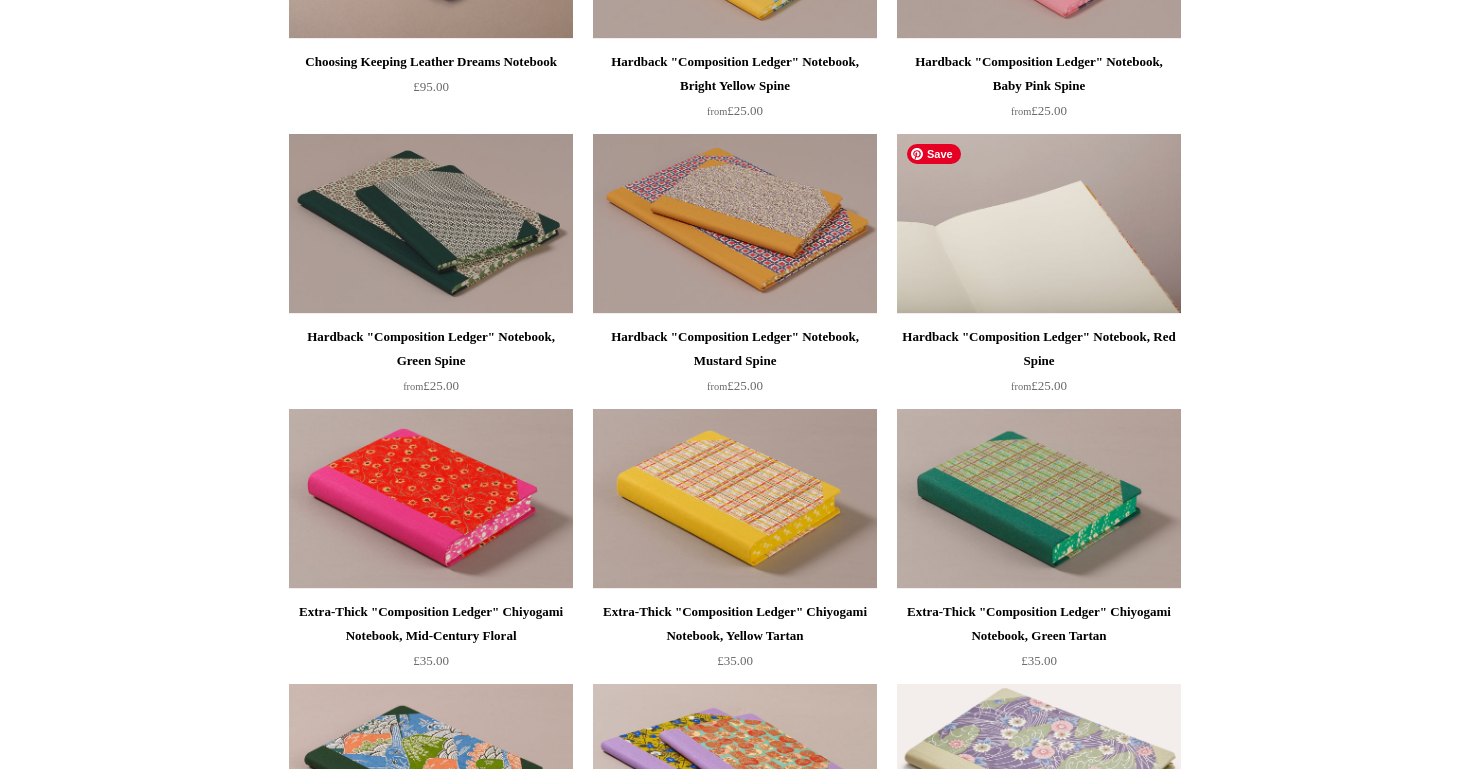 click at bounding box center [1039, 224] 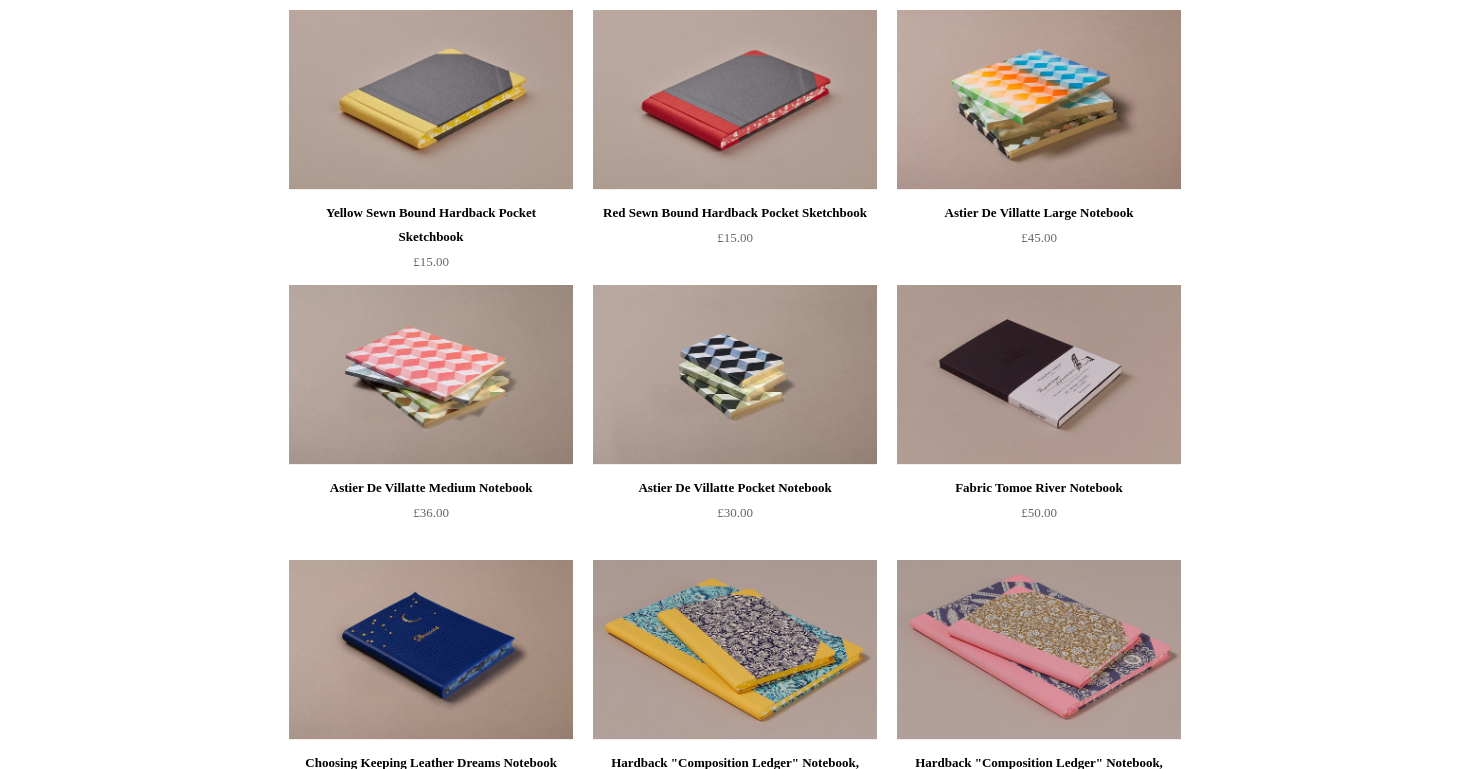 scroll, scrollTop: 1452, scrollLeft: 0, axis: vertical 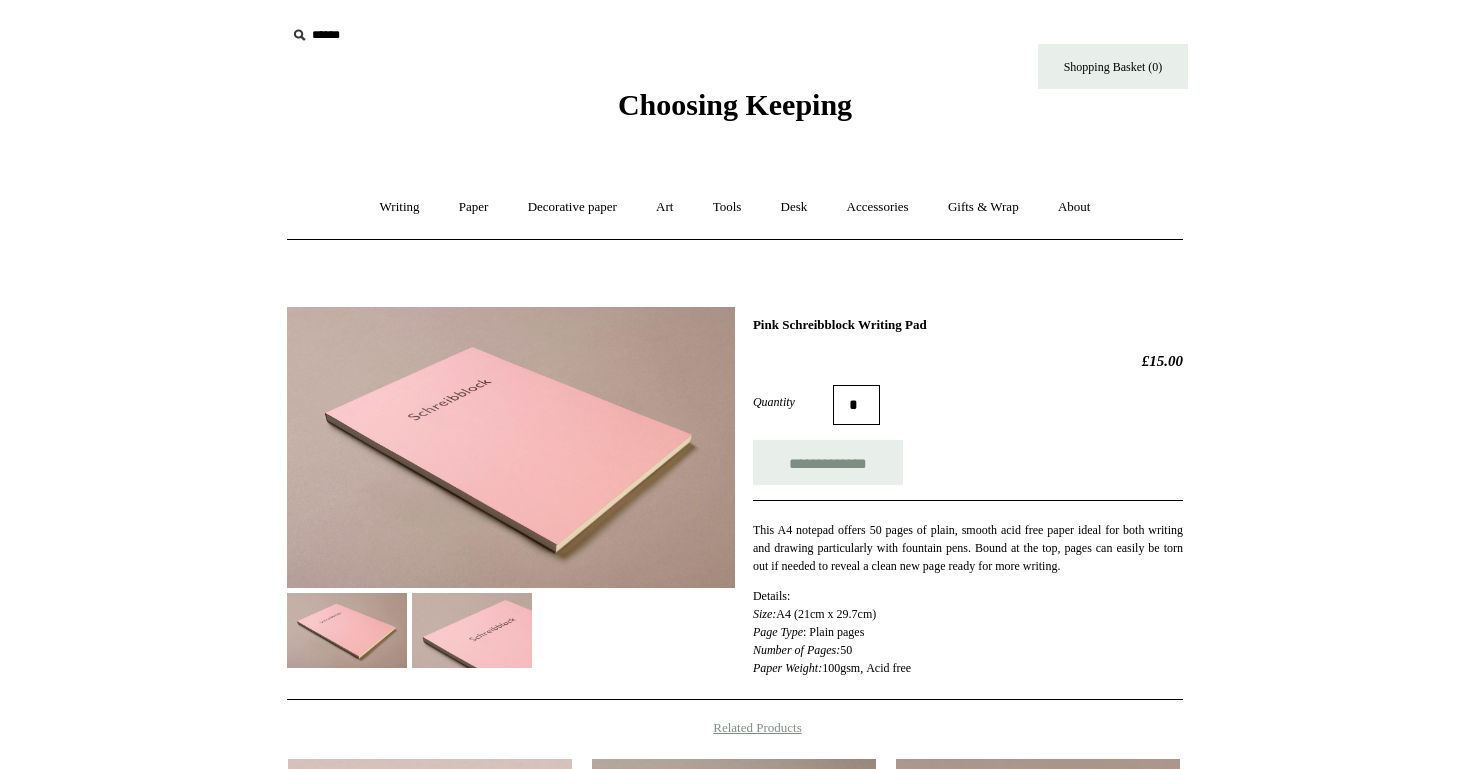 click on "Quantity
*" at bounding box center (968, 405) 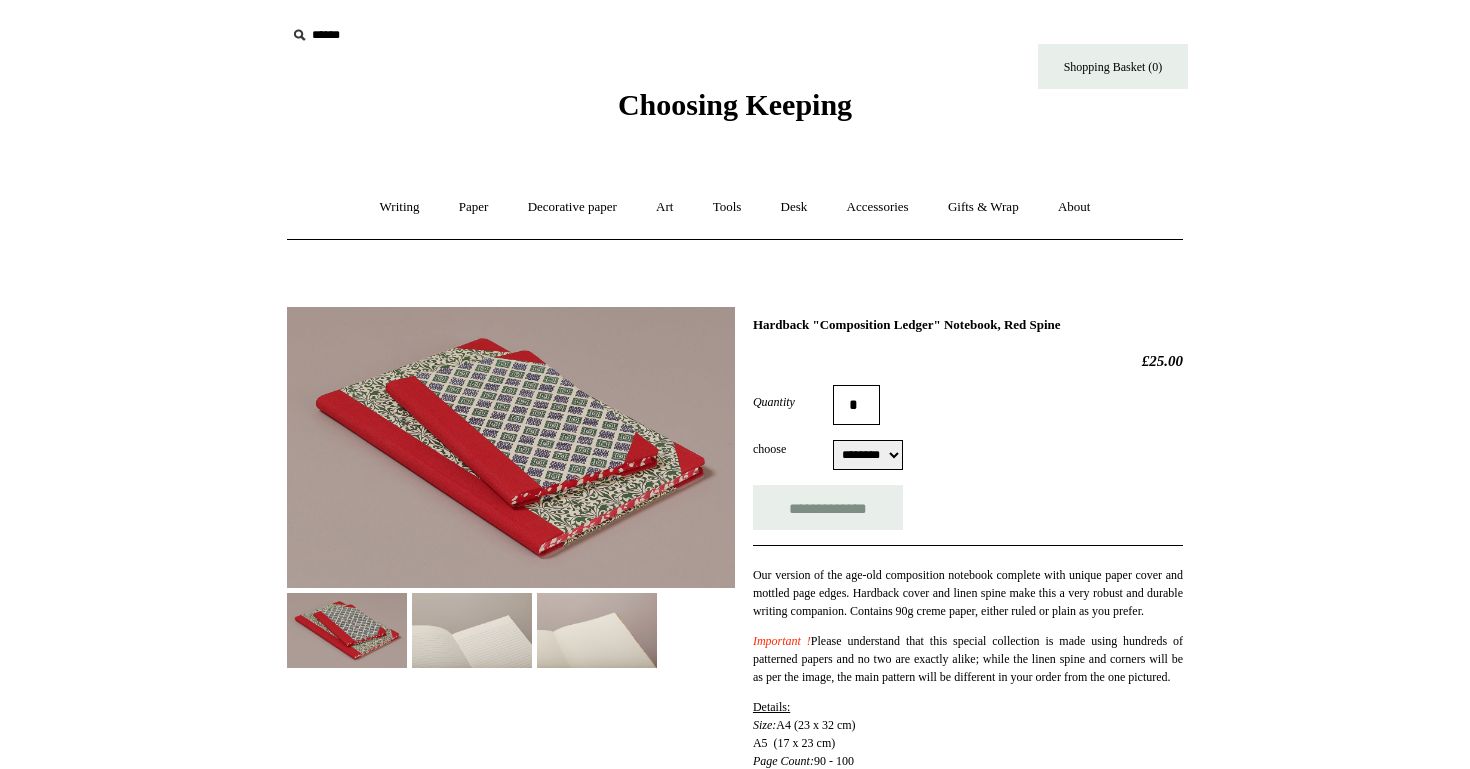 select on "********" 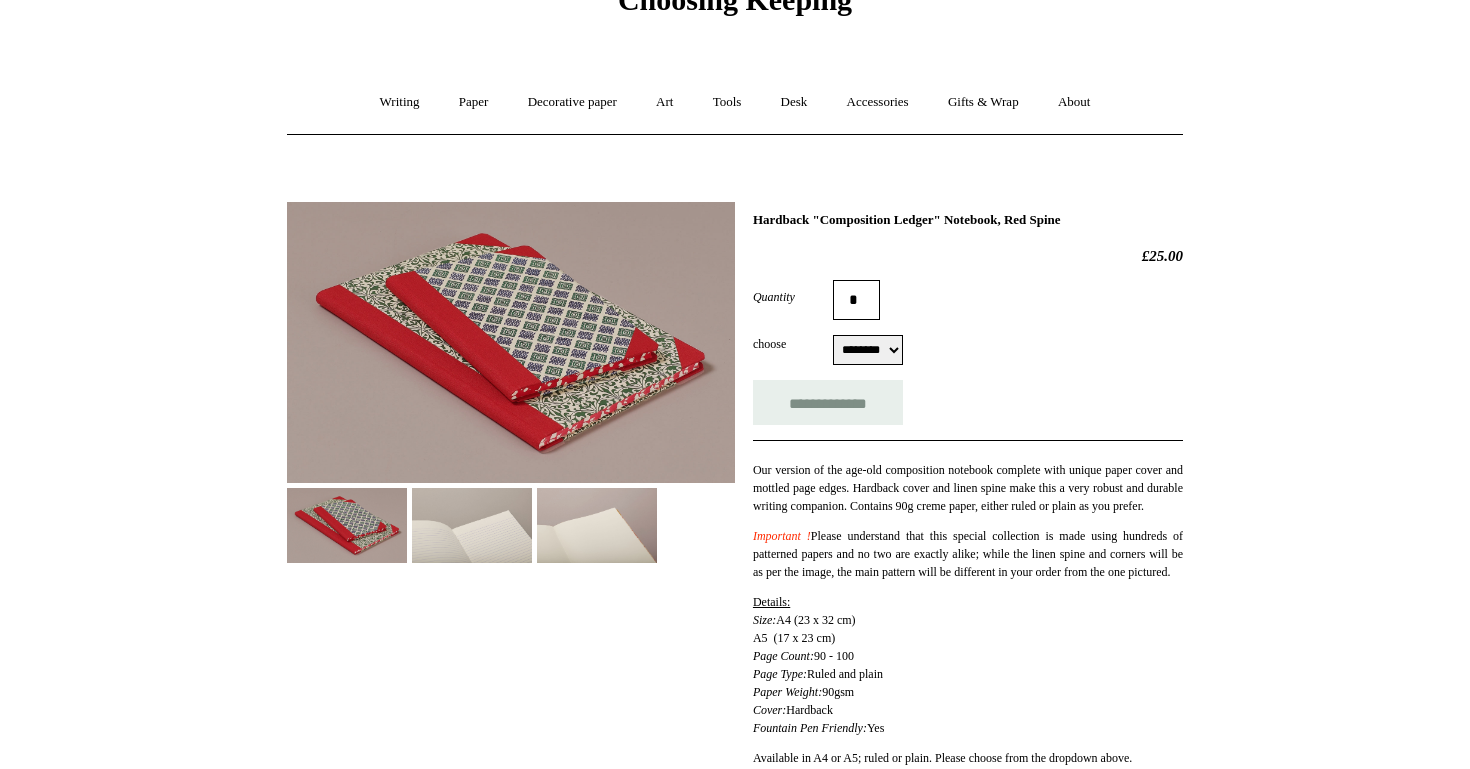 scroll, scrollTop: 226, scrollLeft: 0, axis: vertical 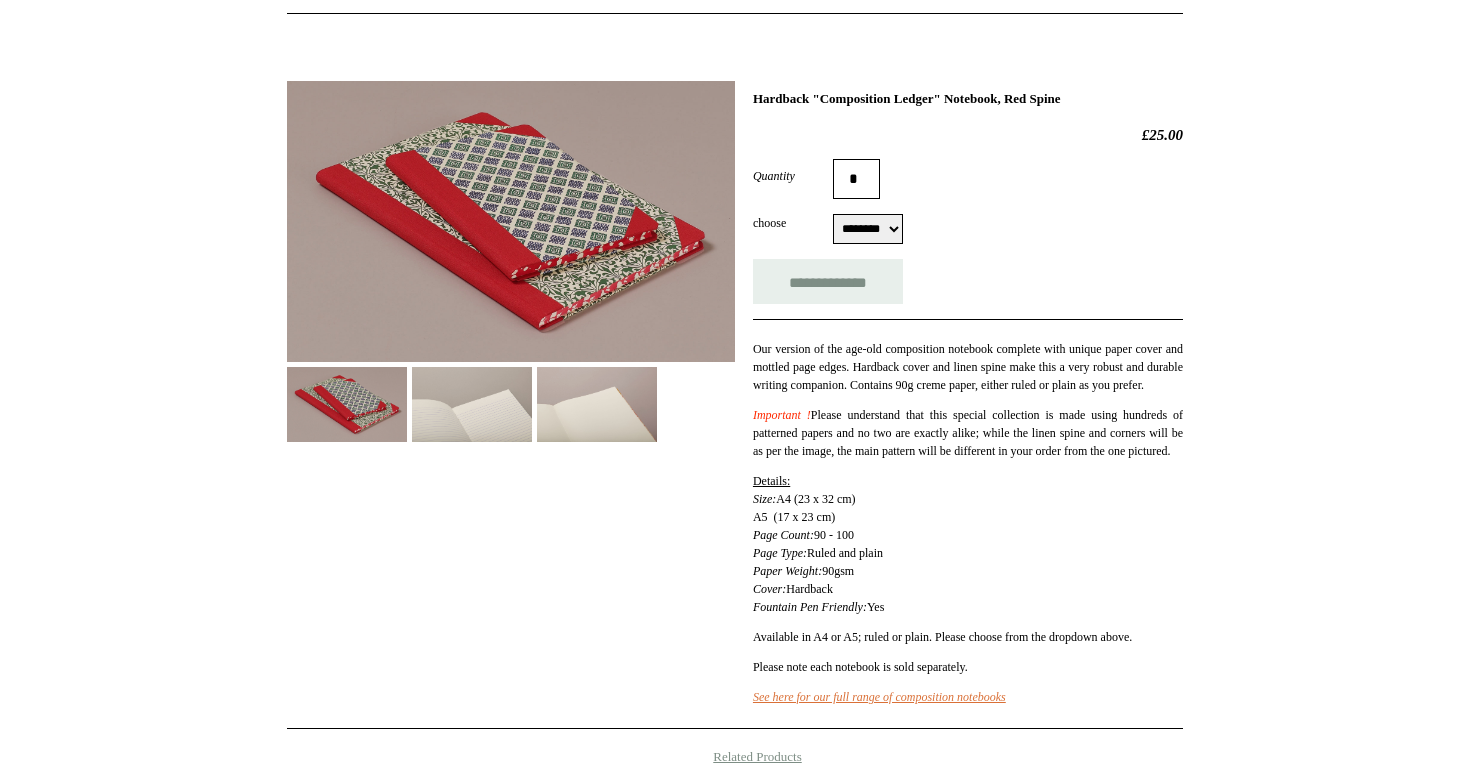 click on "Our version of the age-old composition notebook complete with unique paper cover and mottled page edges. Hardback cover and linen spine make this a very robust and durable writing companion. Contains 90g creme paper, either ruled or plain as you prefer." at bounding box center (968, 367) 